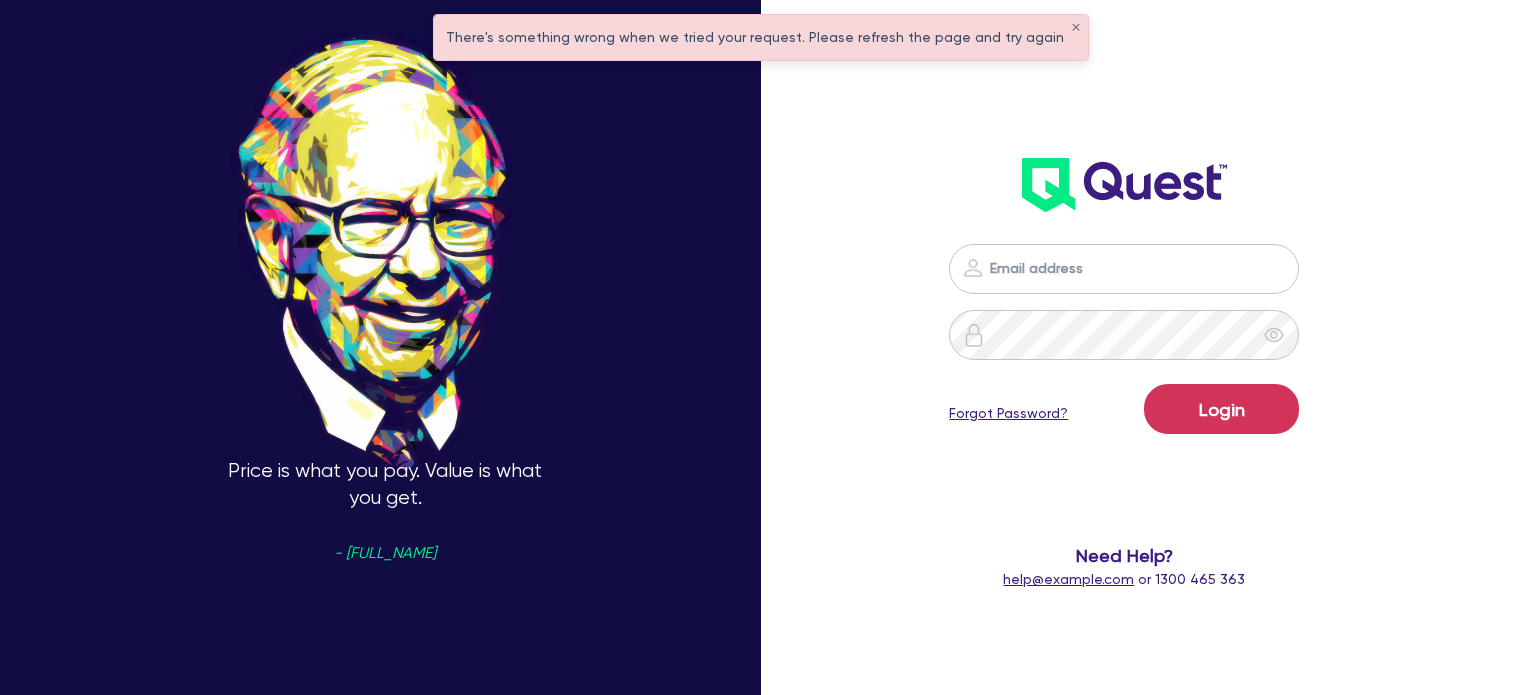 scroll, scrollTop: 0, scrollLeft: 0, axis: both 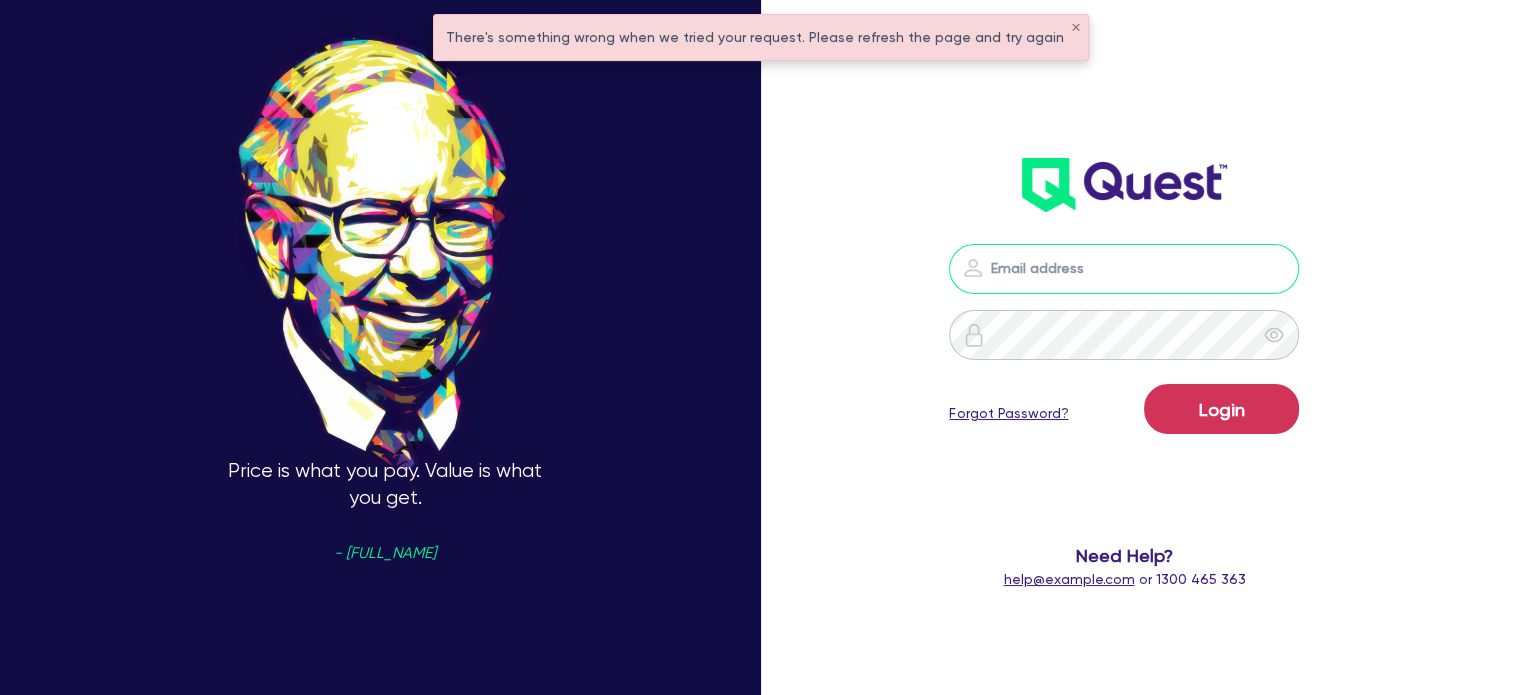 click at bounding box center (1124, 269) 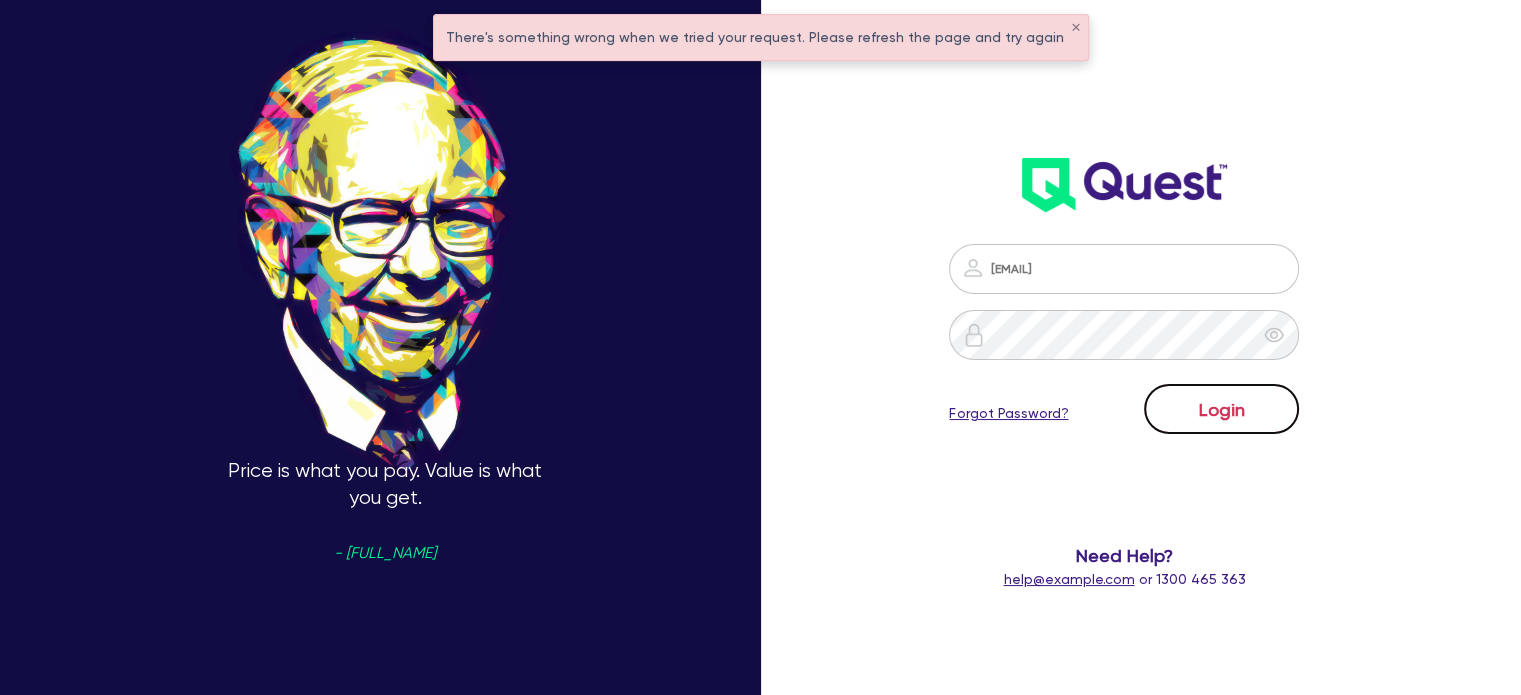 click on "Login" at bounding box center [1221, 409] 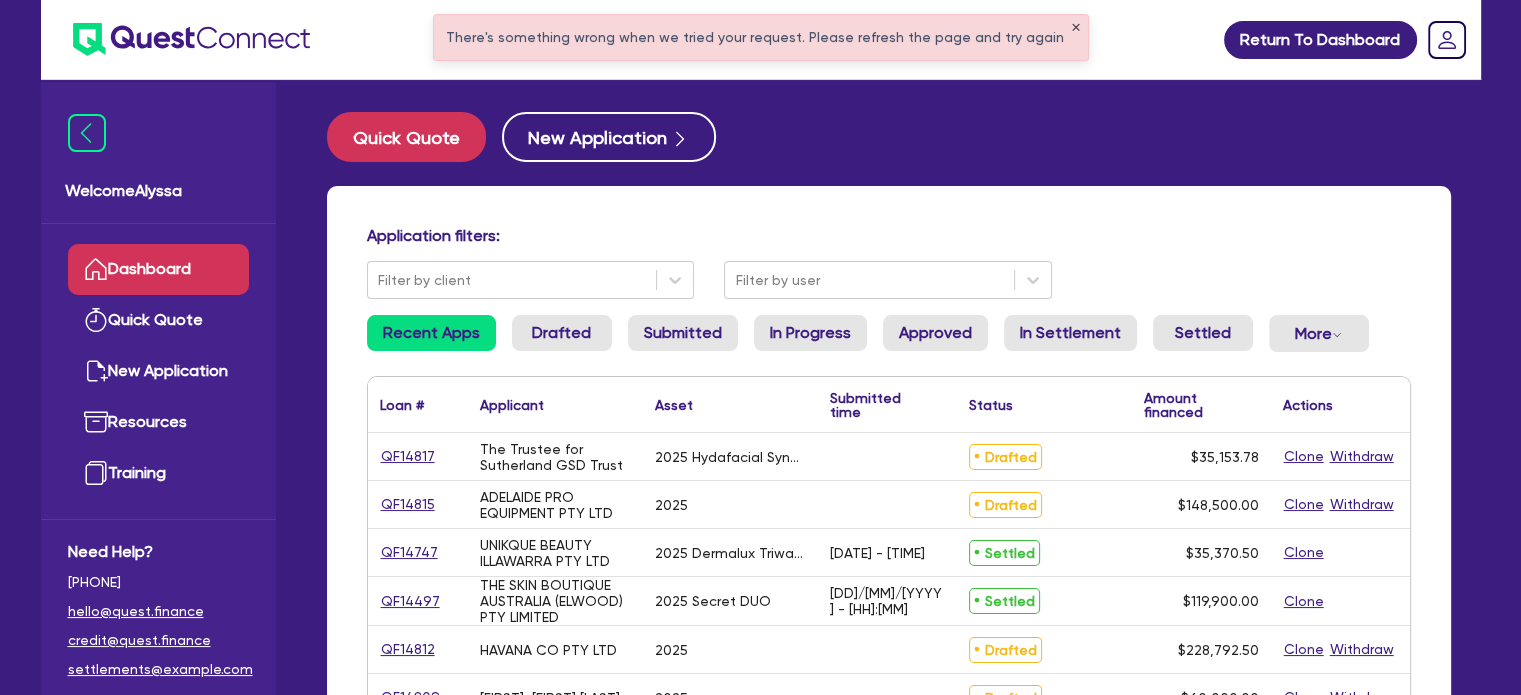 click on "✕" at bounding box center (1076, 28) 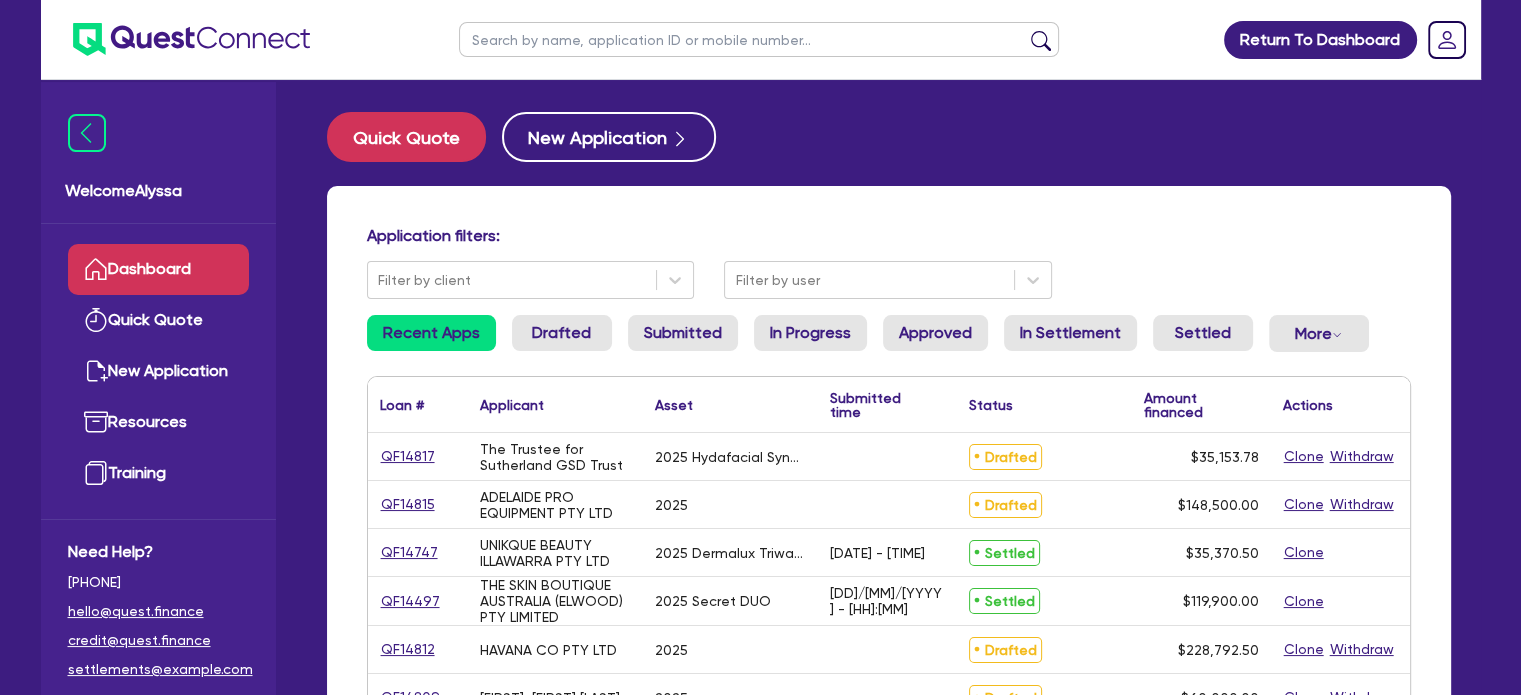 click at bounding box center (759, 39) 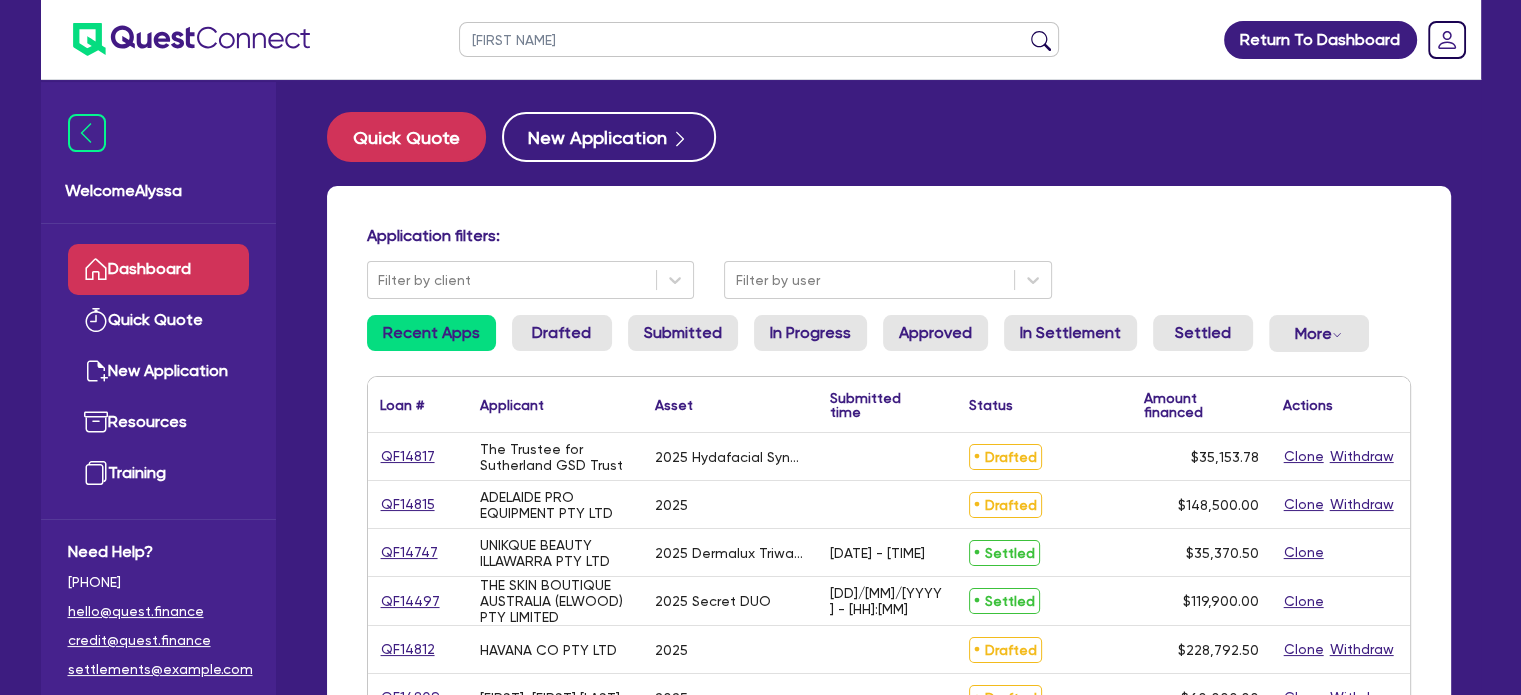 type on "[FIRST NAME]" 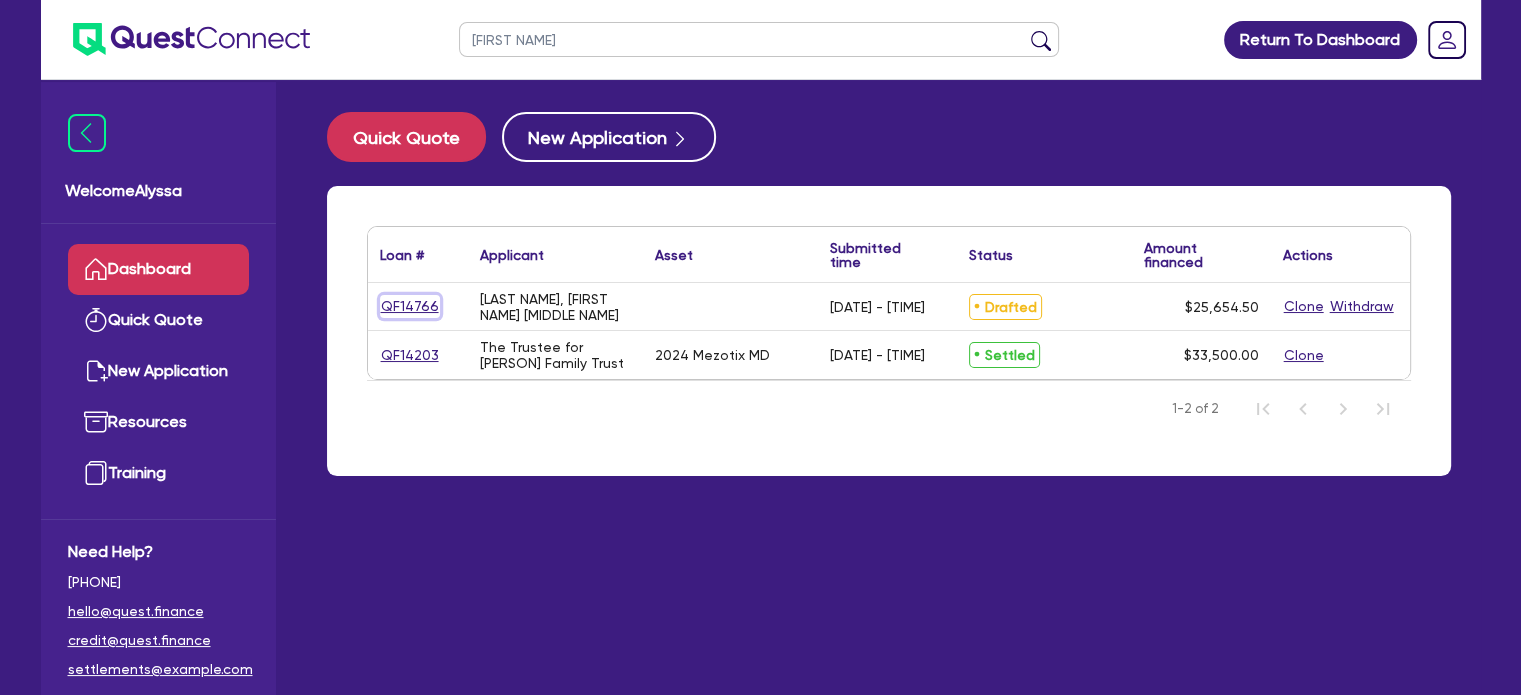 click on "QF14766" at bounding box center (410, 306) 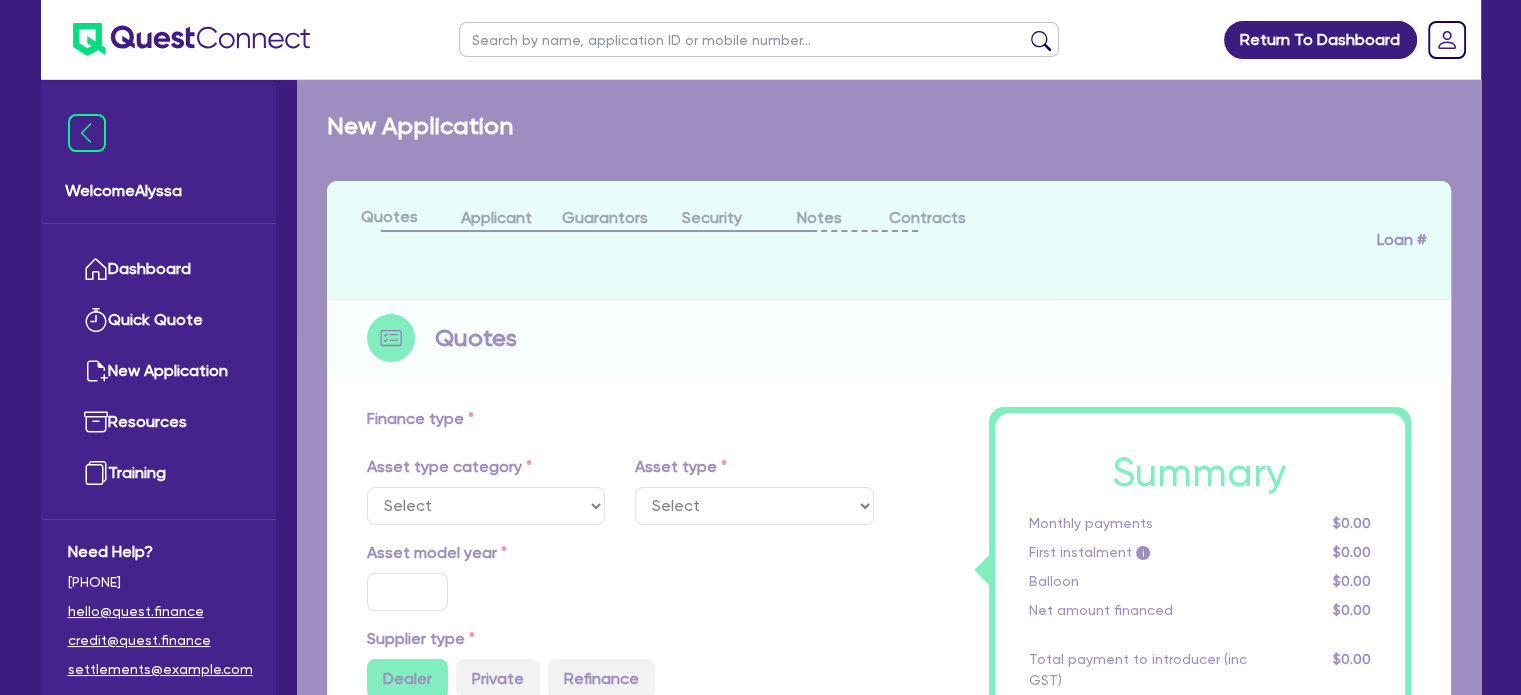 type on "25,000" 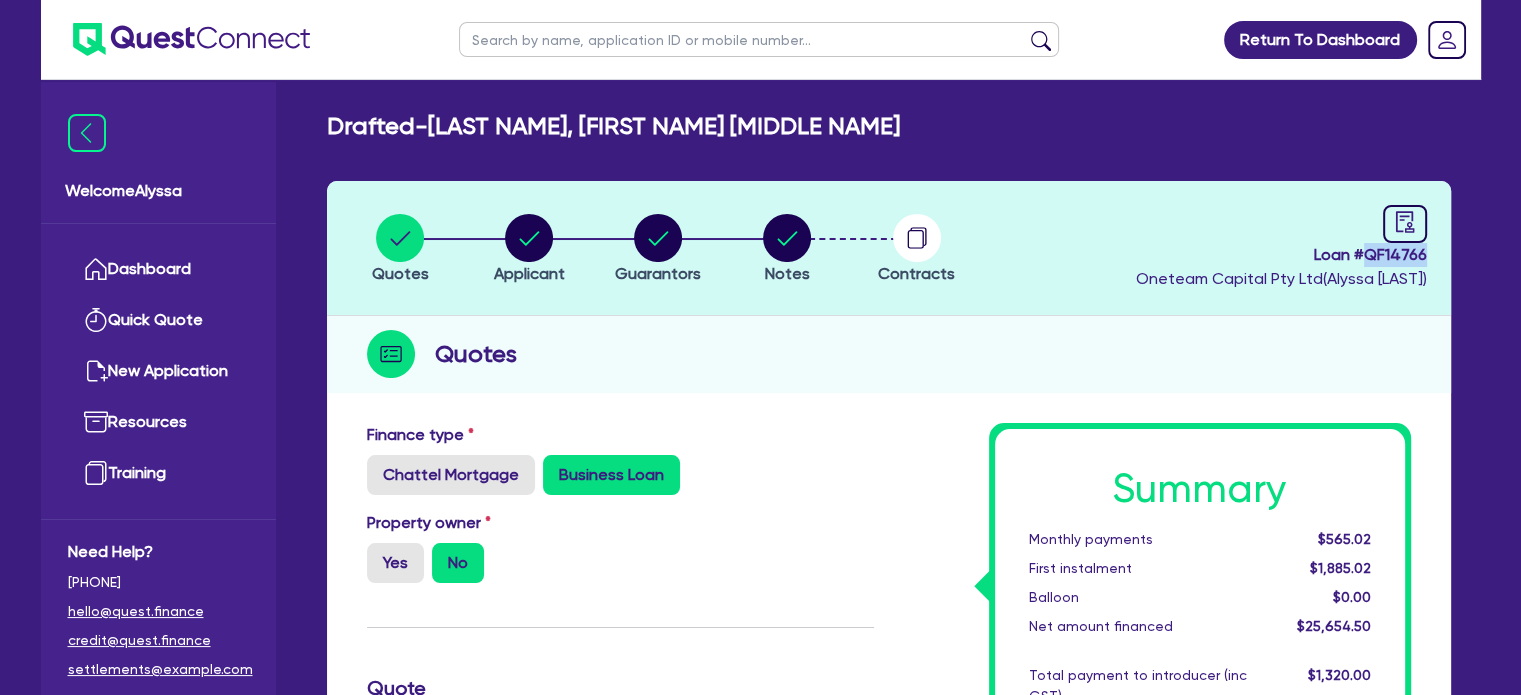 drag, startPoint x: 1429, startPoint y: 255, endPoint x: 1367, endPoint y: 253, distance: 62.03225 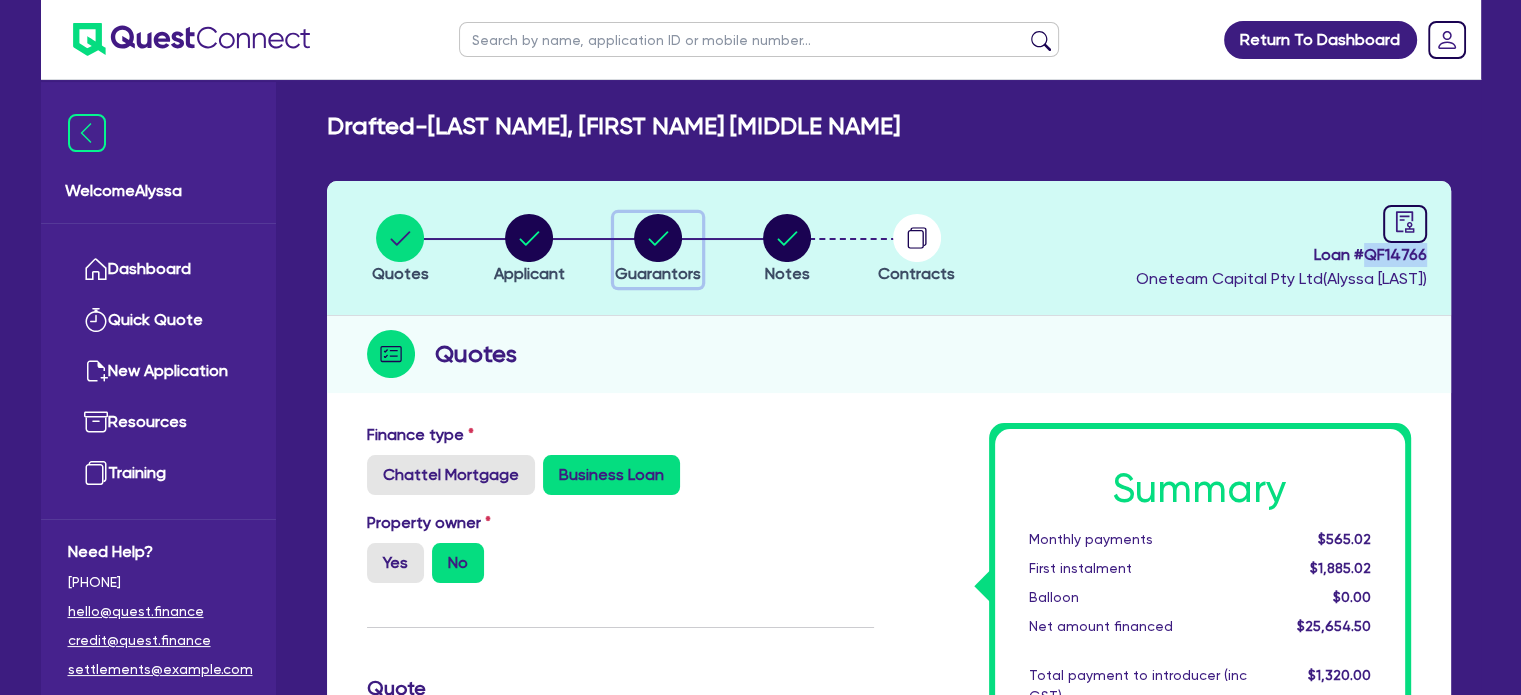 click 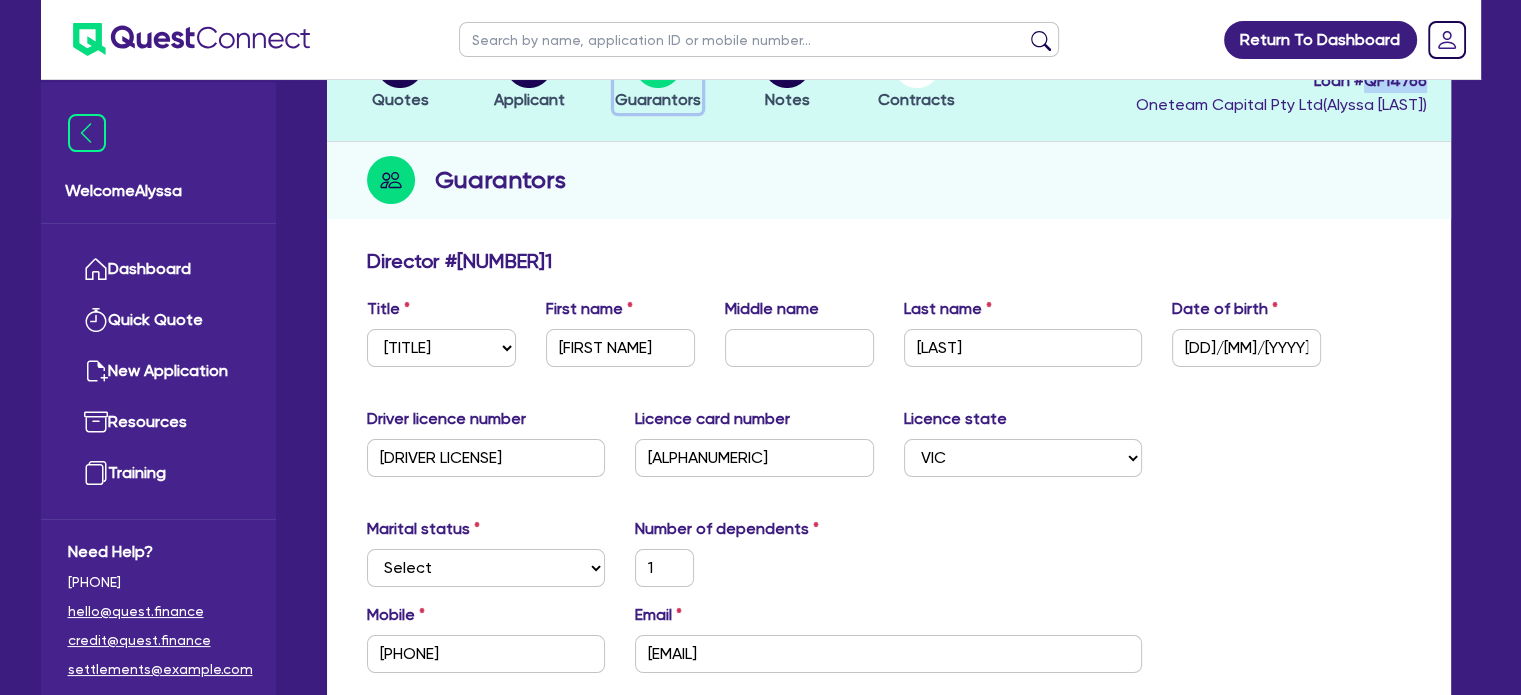 scroll, scrollTop: 172, scrollLeft: 0, axis: vertical 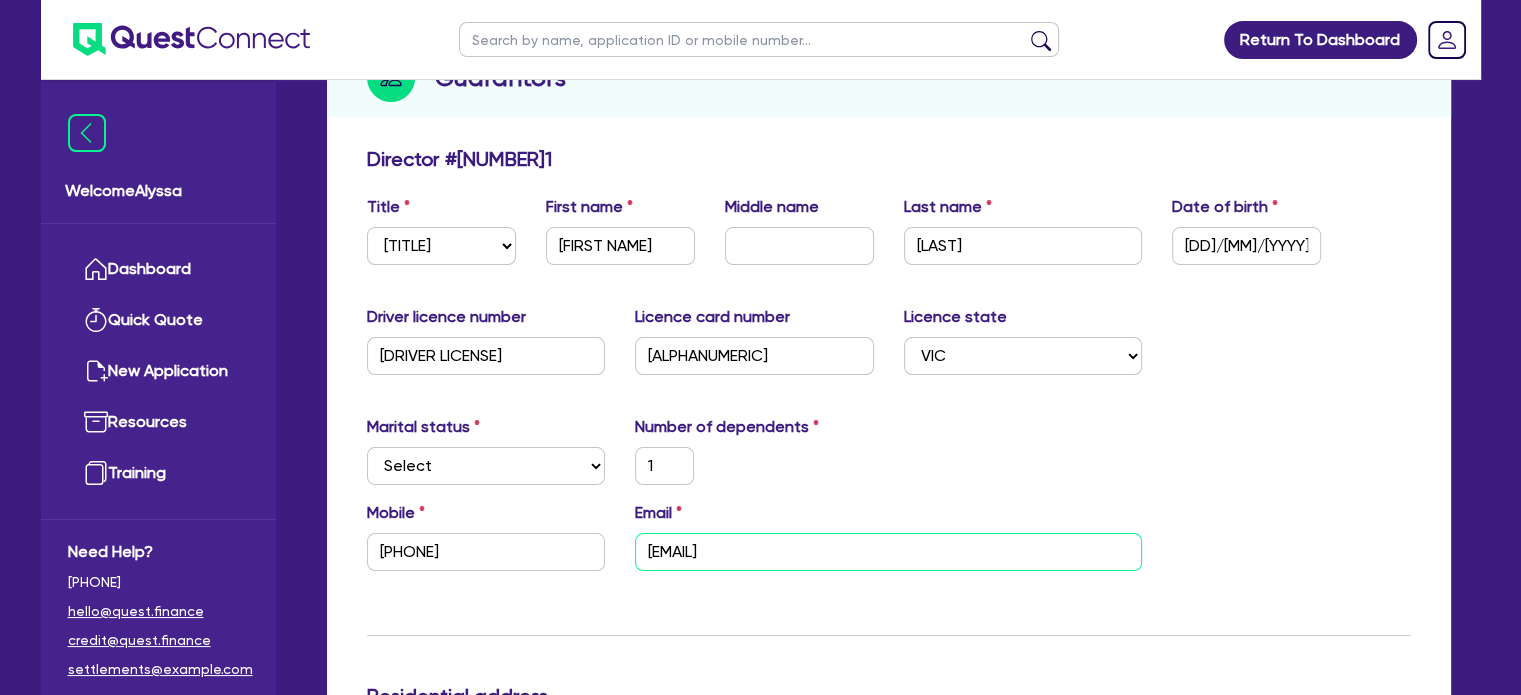 drag, startPoint x: 824, startPoint y: 557, endPoint x: 628, endPoint y: 543, distance: 196.49936 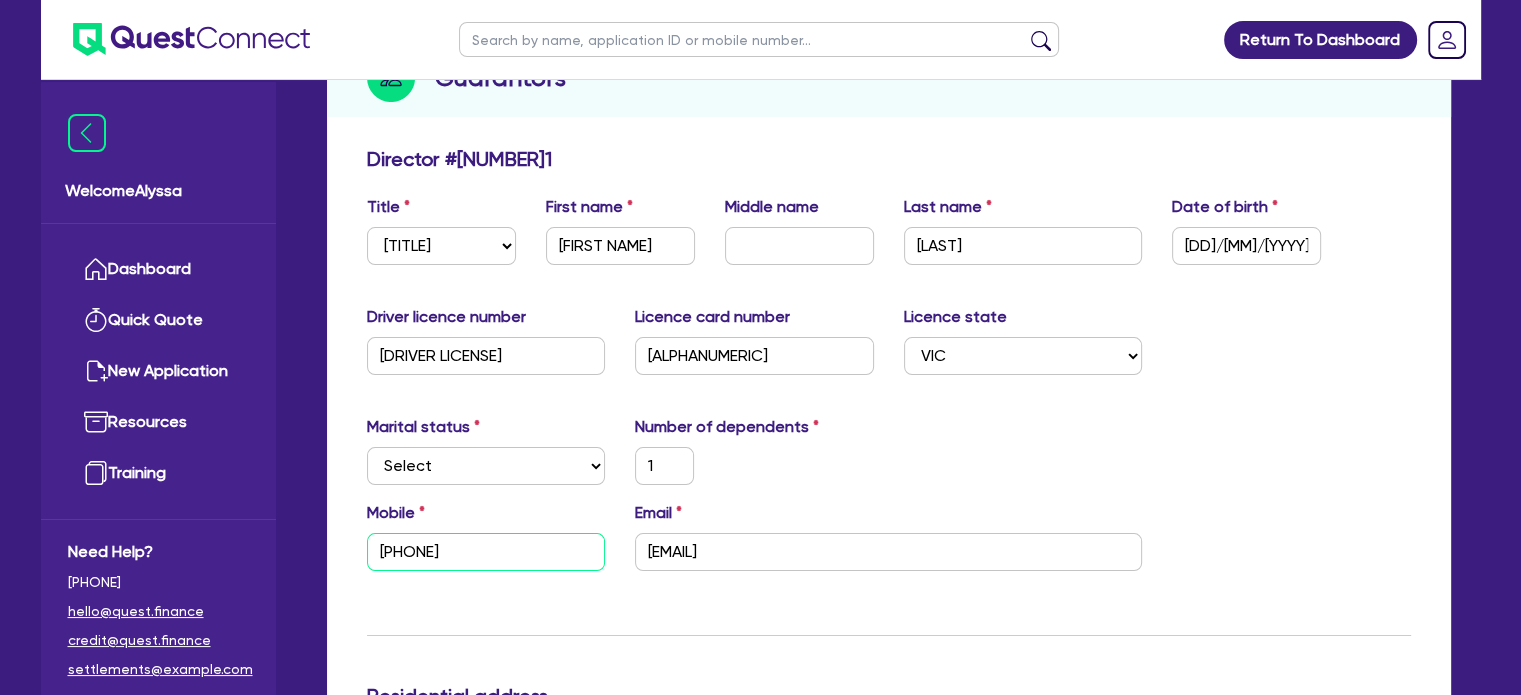 drag, startPoint x: 487, startPoint y: 555, endPoint x: 344, endPoint y: 542, distance: 143.58969 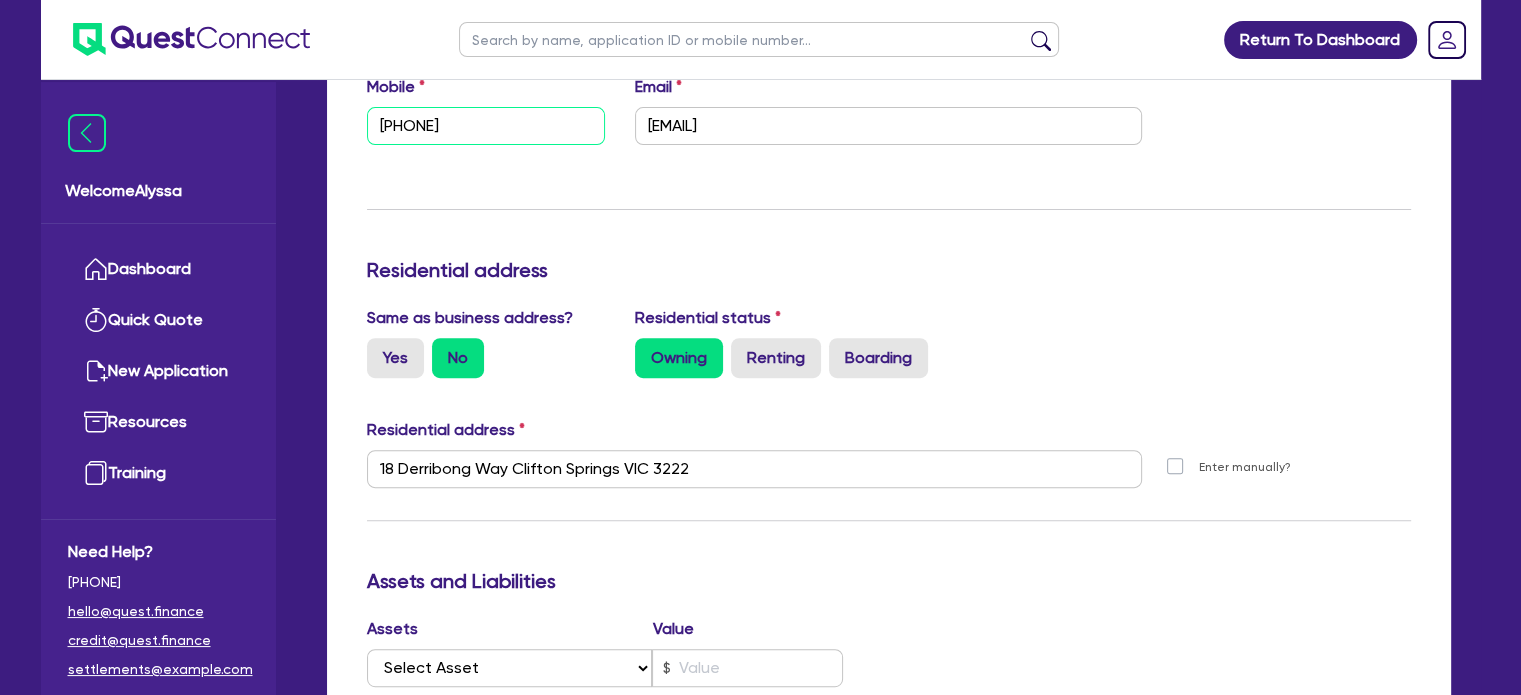 scroll, scrollTop: 703, scrollLeft: 0, axis: vertical 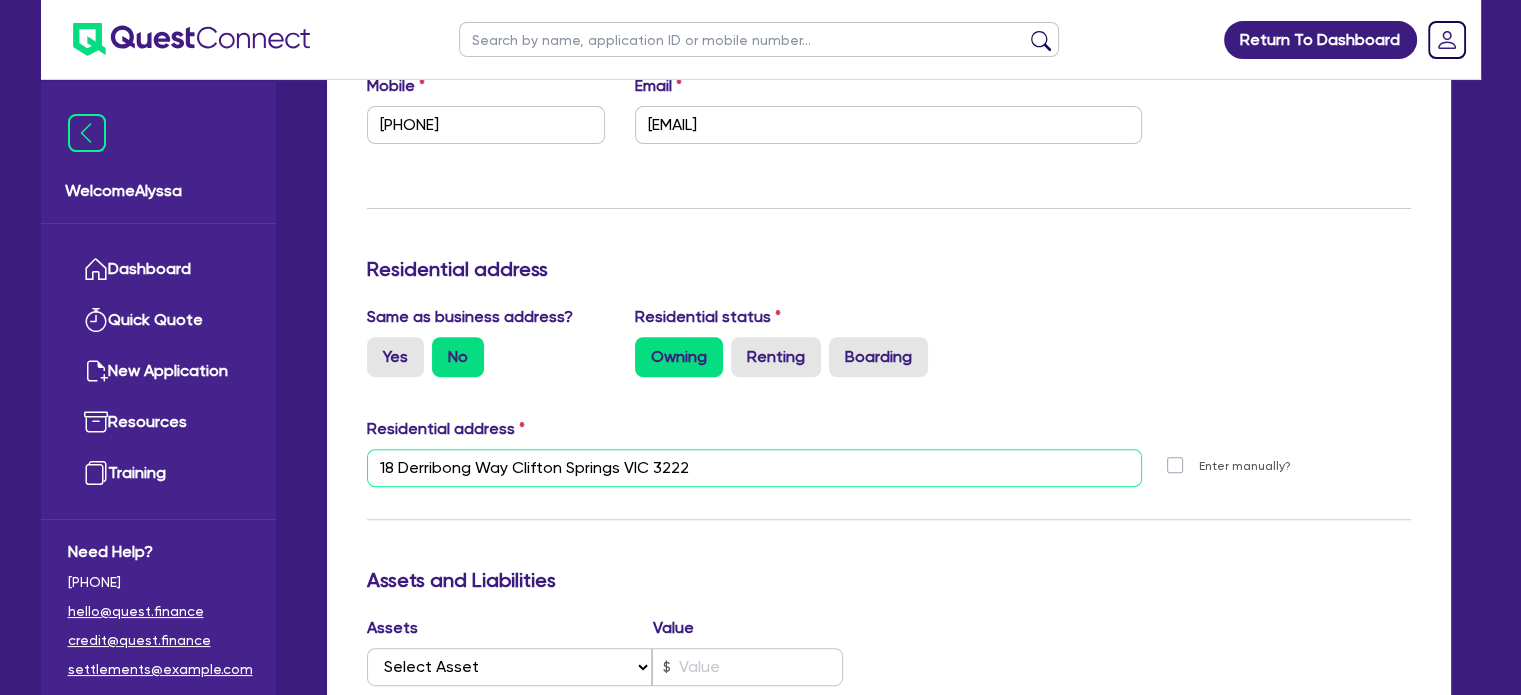 drag, startPoint x: 712, startPoint y: 469, endPoint x: 351, endPoint y: 417, distance: 364.72592 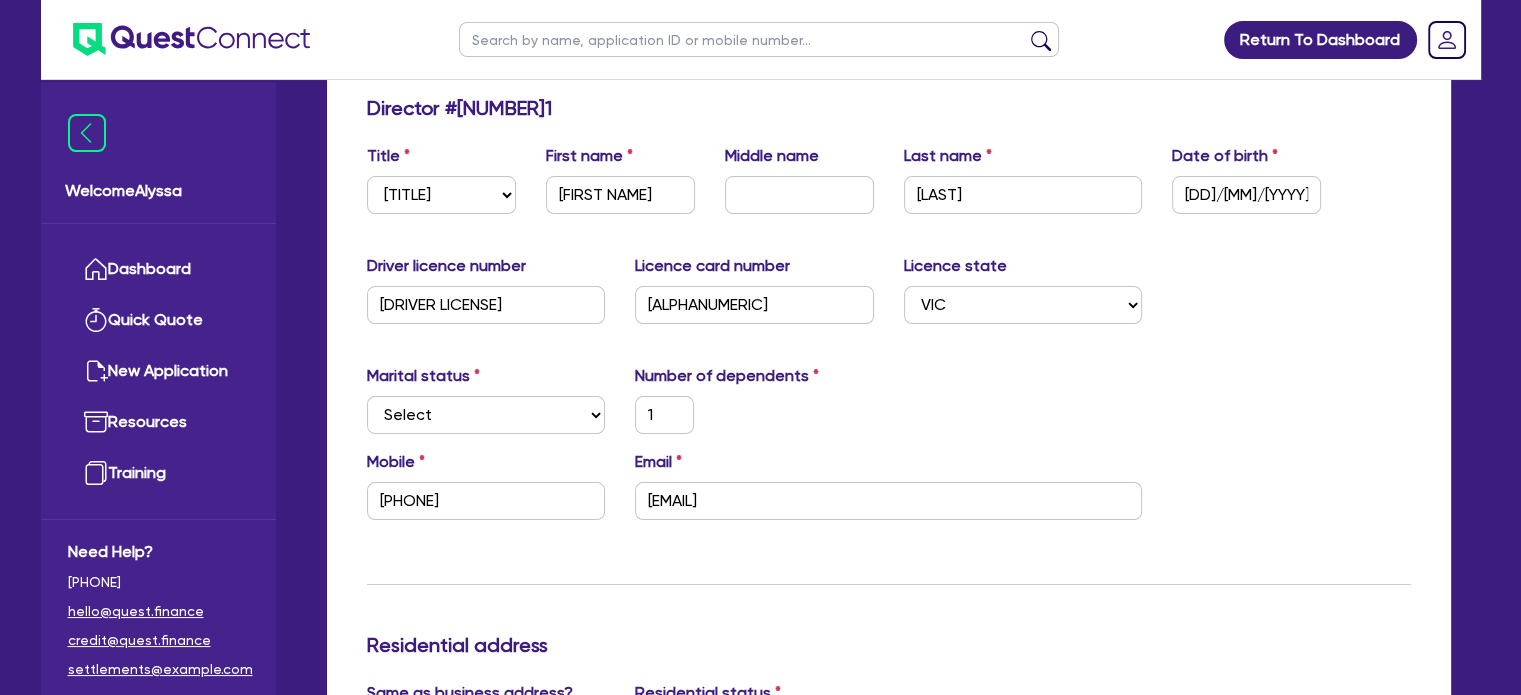 scroll, scrollTop: 330, scrollLeft: 0, axis: vertical 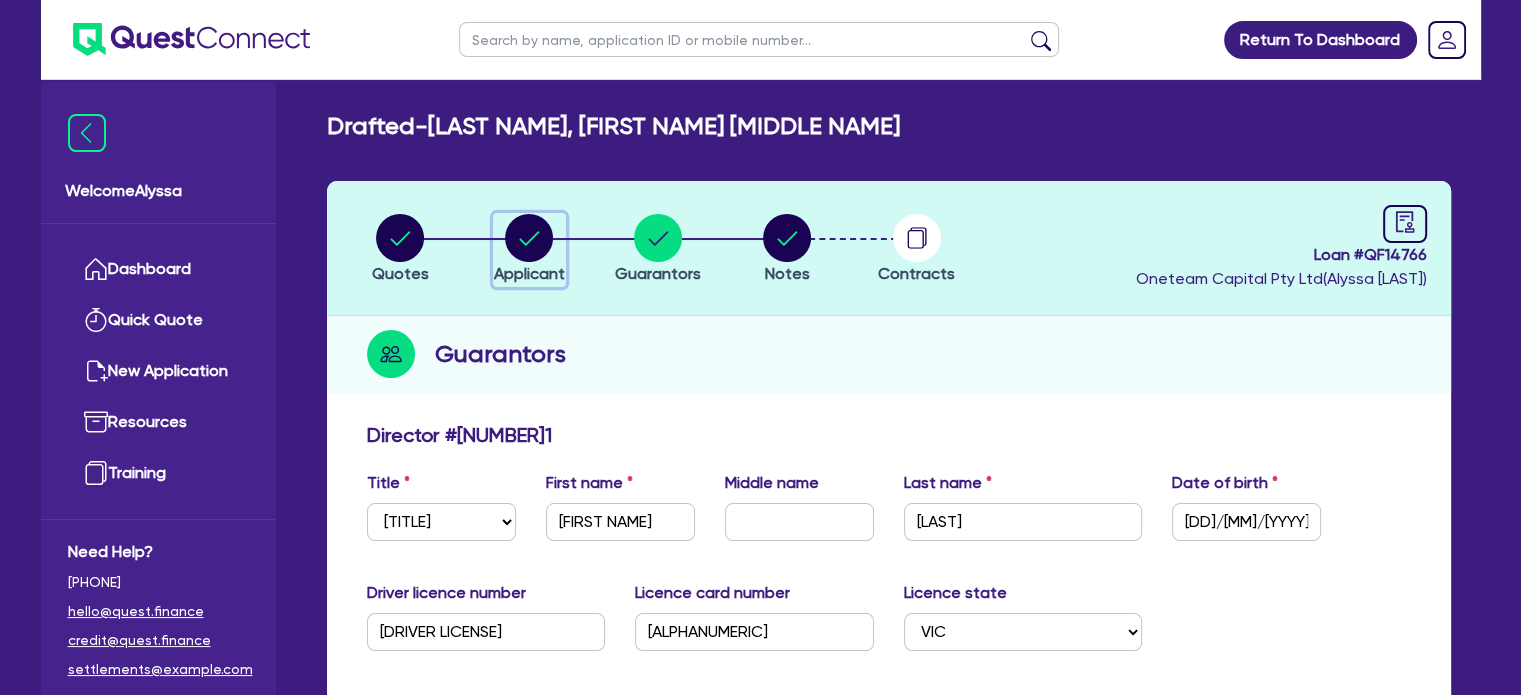 click 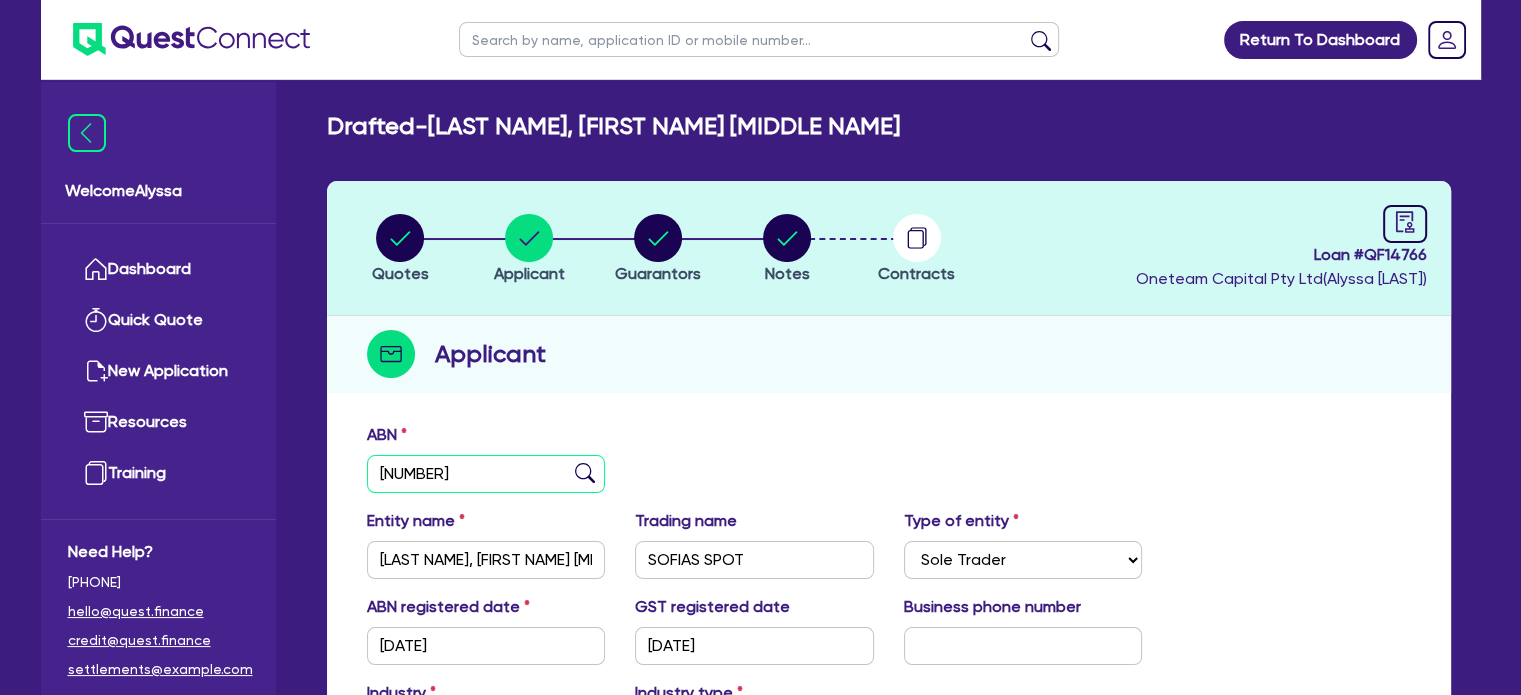 drag, startPoint x: 539, startPoint y: 471, endPoint x: 303, endPoint y: 450, distance: 236.93248 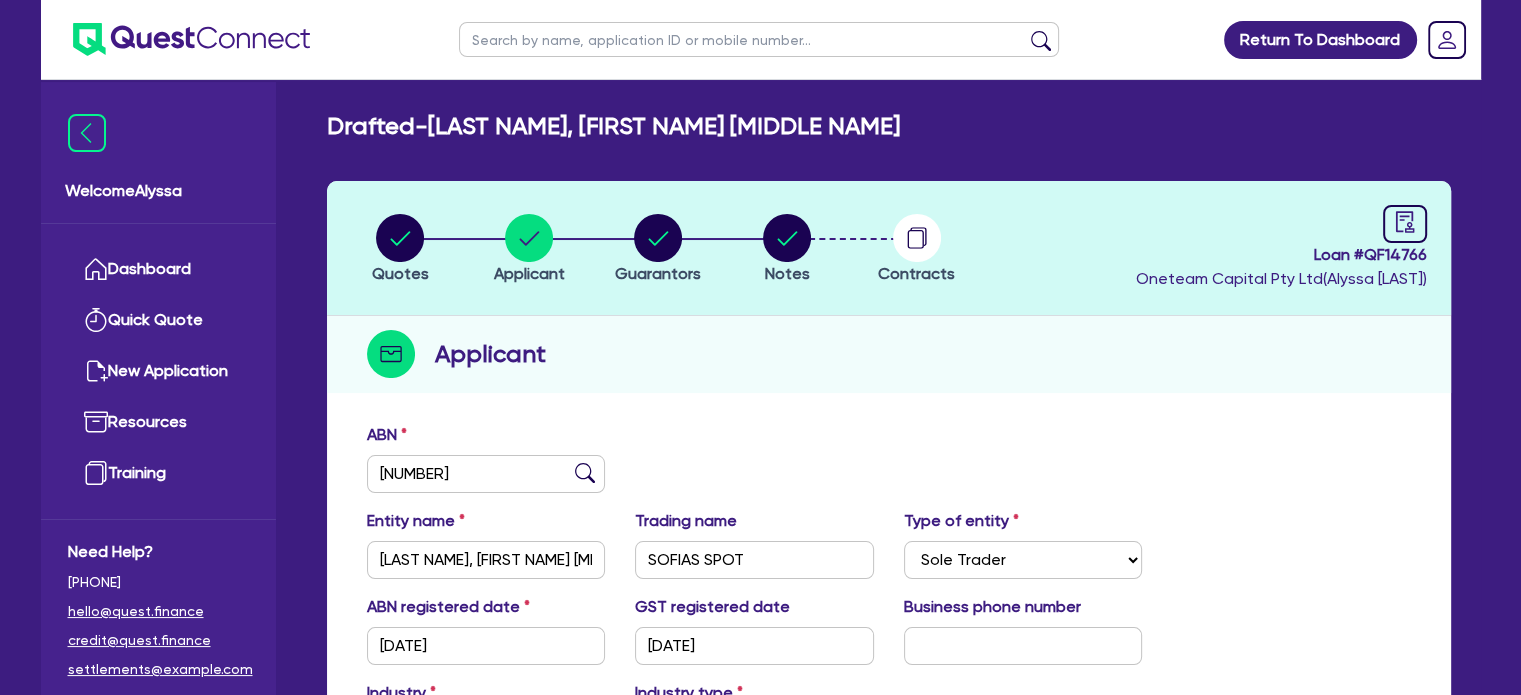 scroll, scrollTop: 64, scrollLeft: 0, axis: vertical 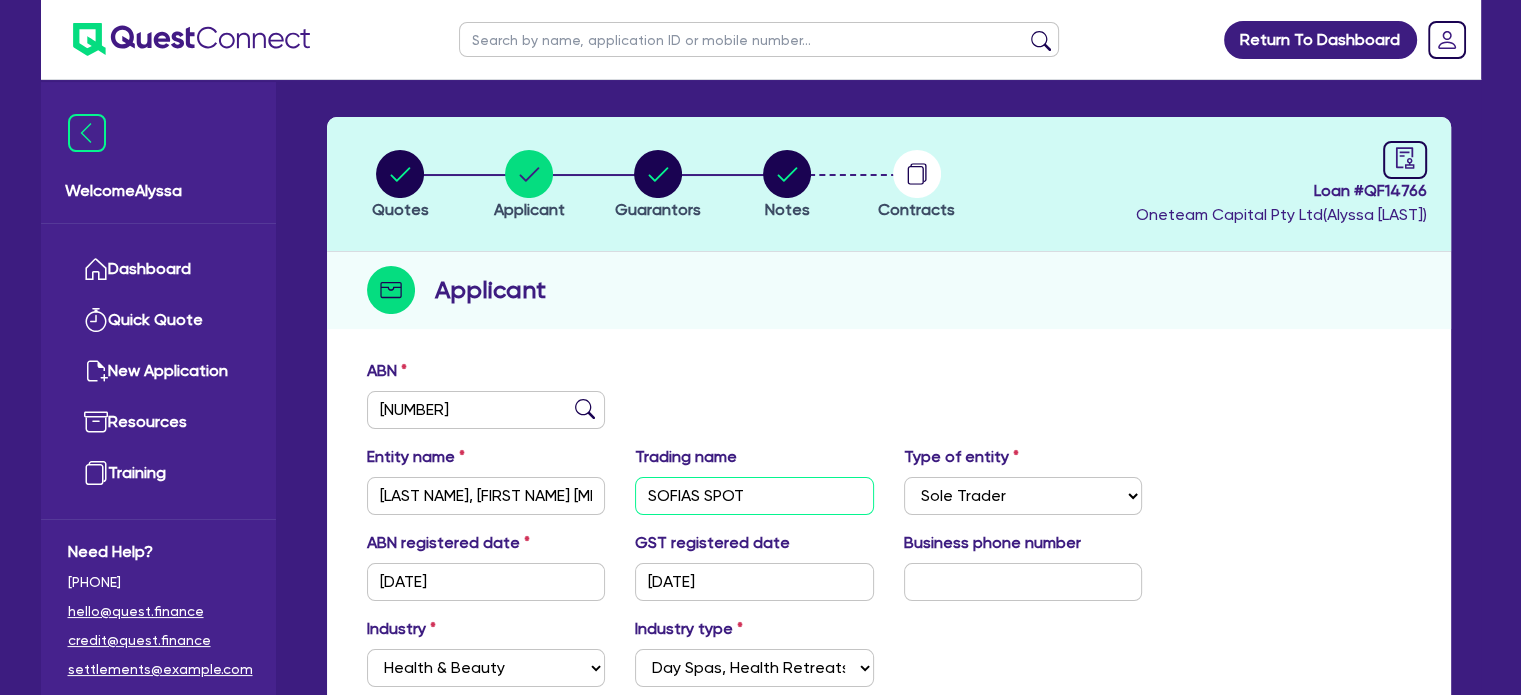 drag, startPoint x: 758, startPoint y: 499, endPoint x: 594, endPoint y: 485, distance: 164.59648 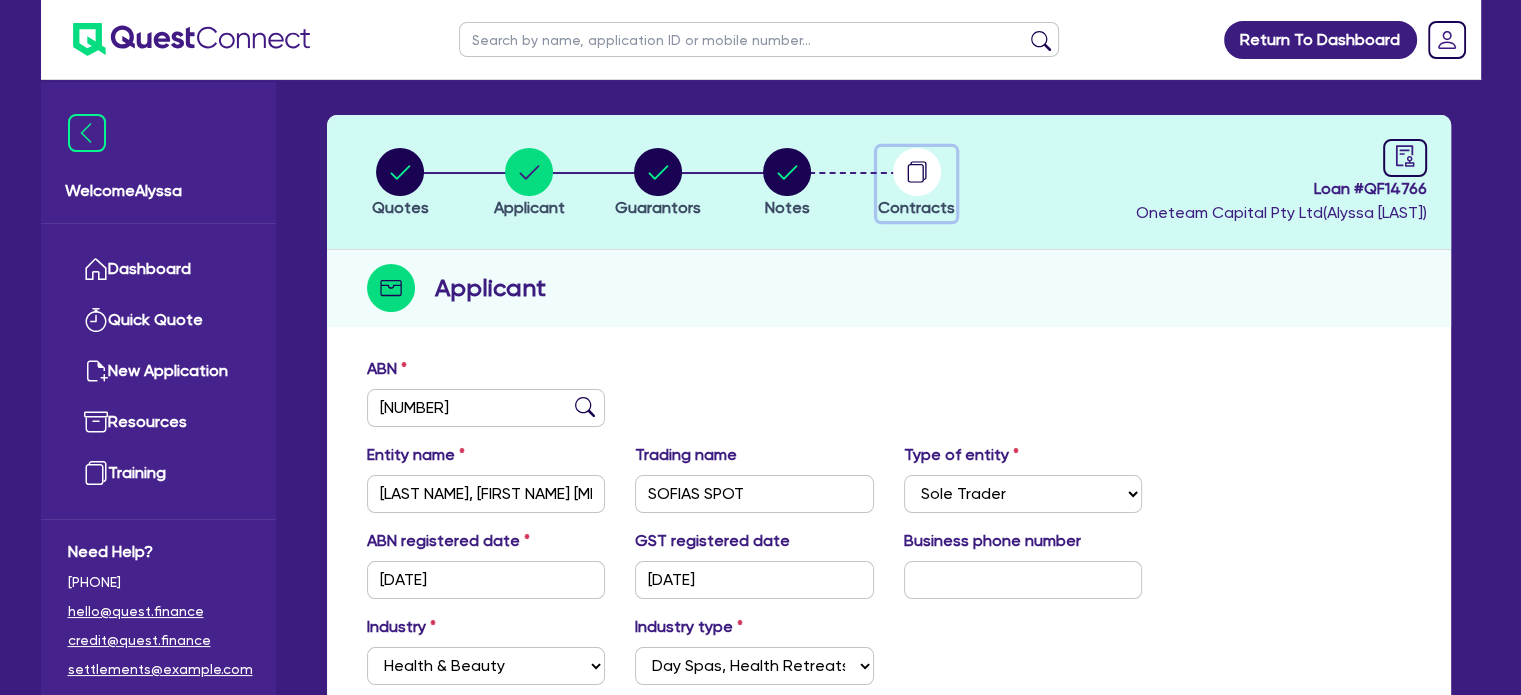 click 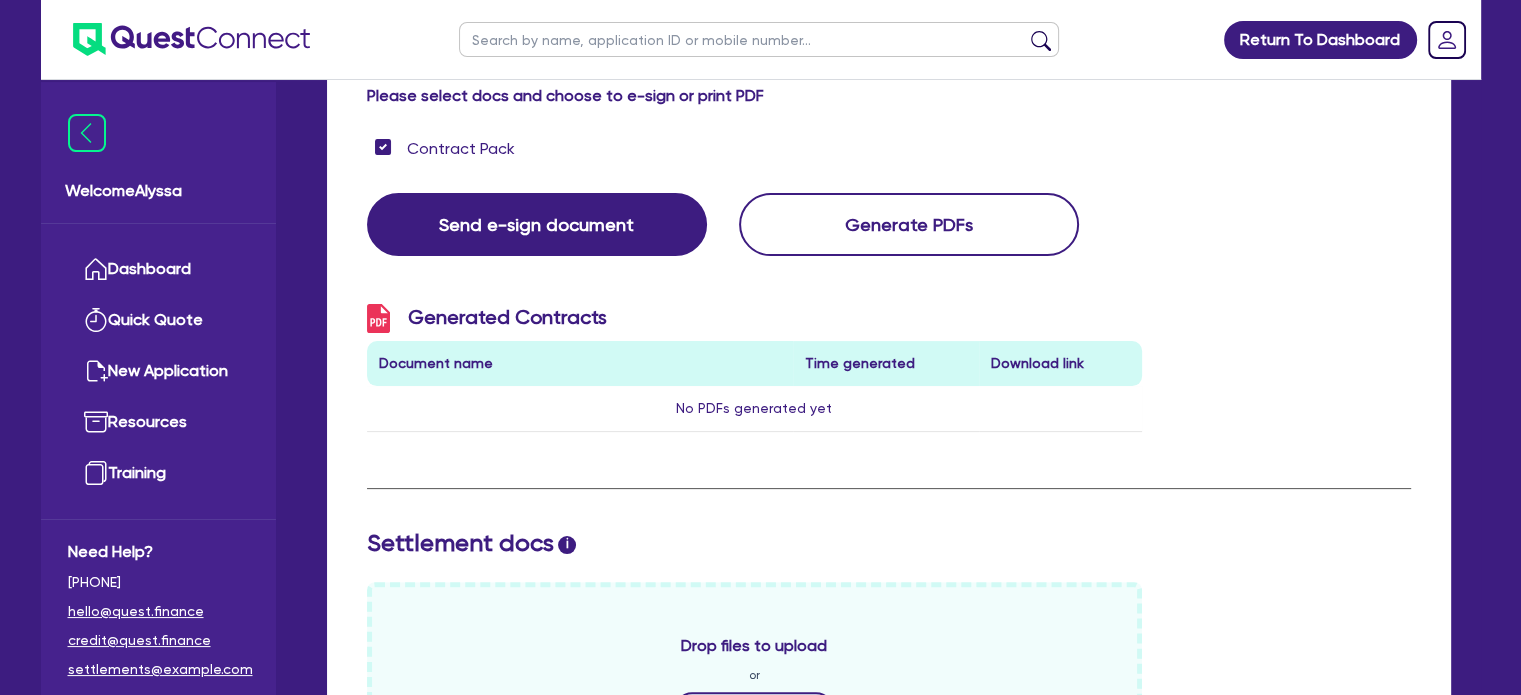 scroll, scrollTop: 3, scrollLeft: 0, axis: vertical 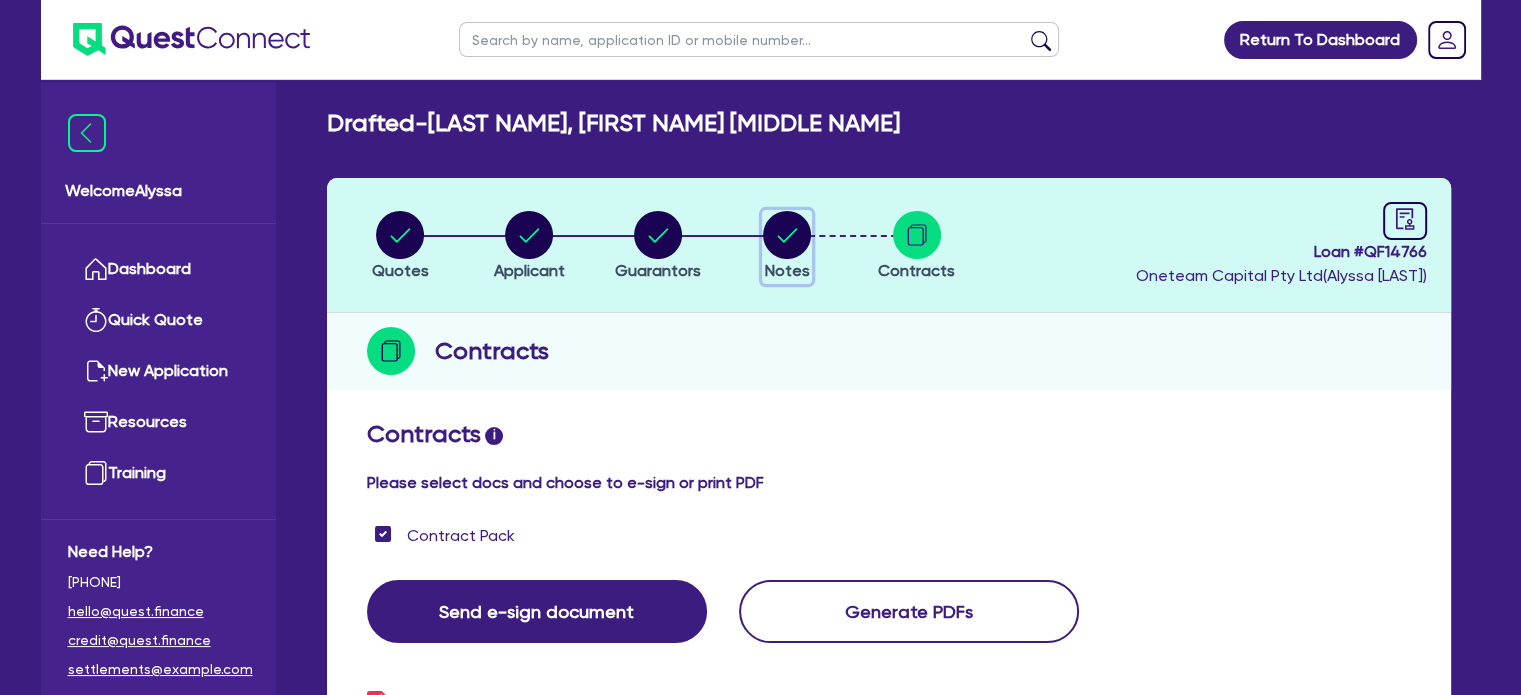 click 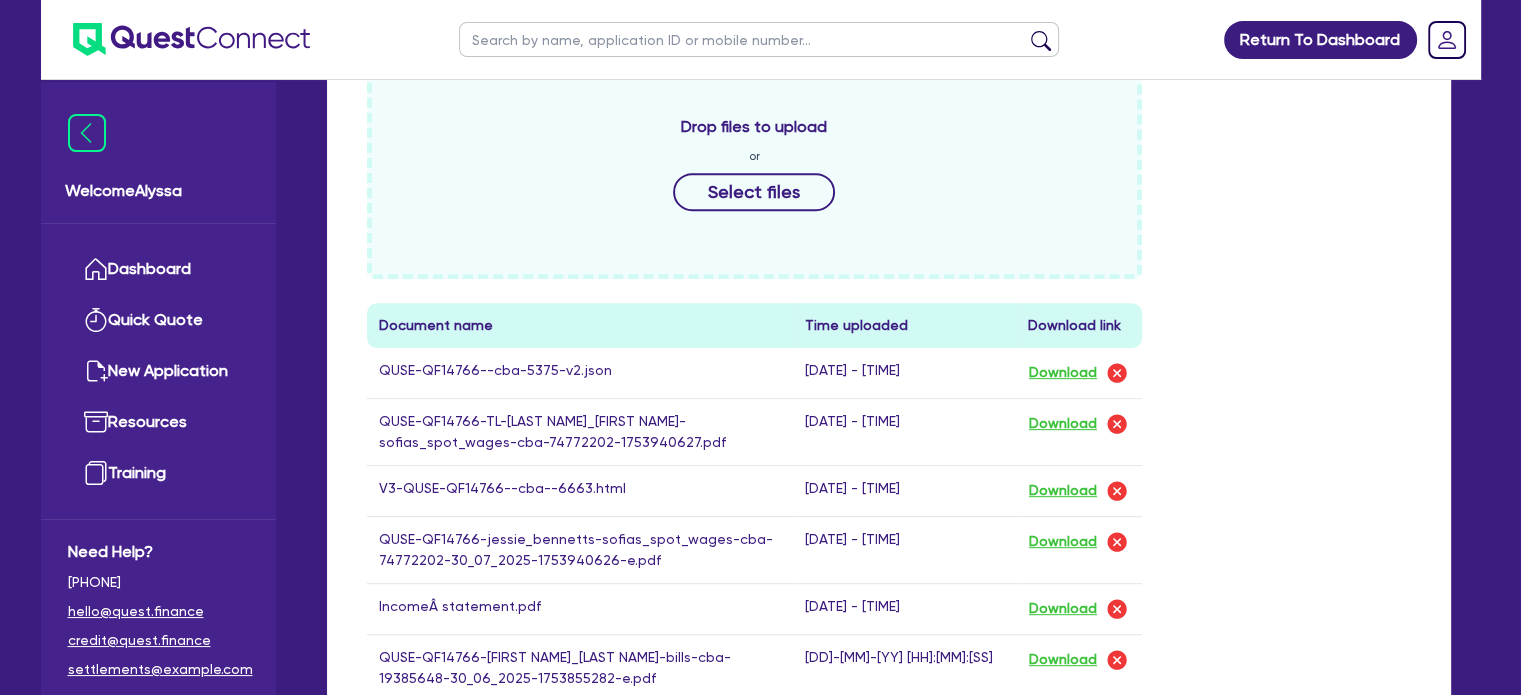scroll, scrollTop: 890, scrollLeft: 0, axis: vertical 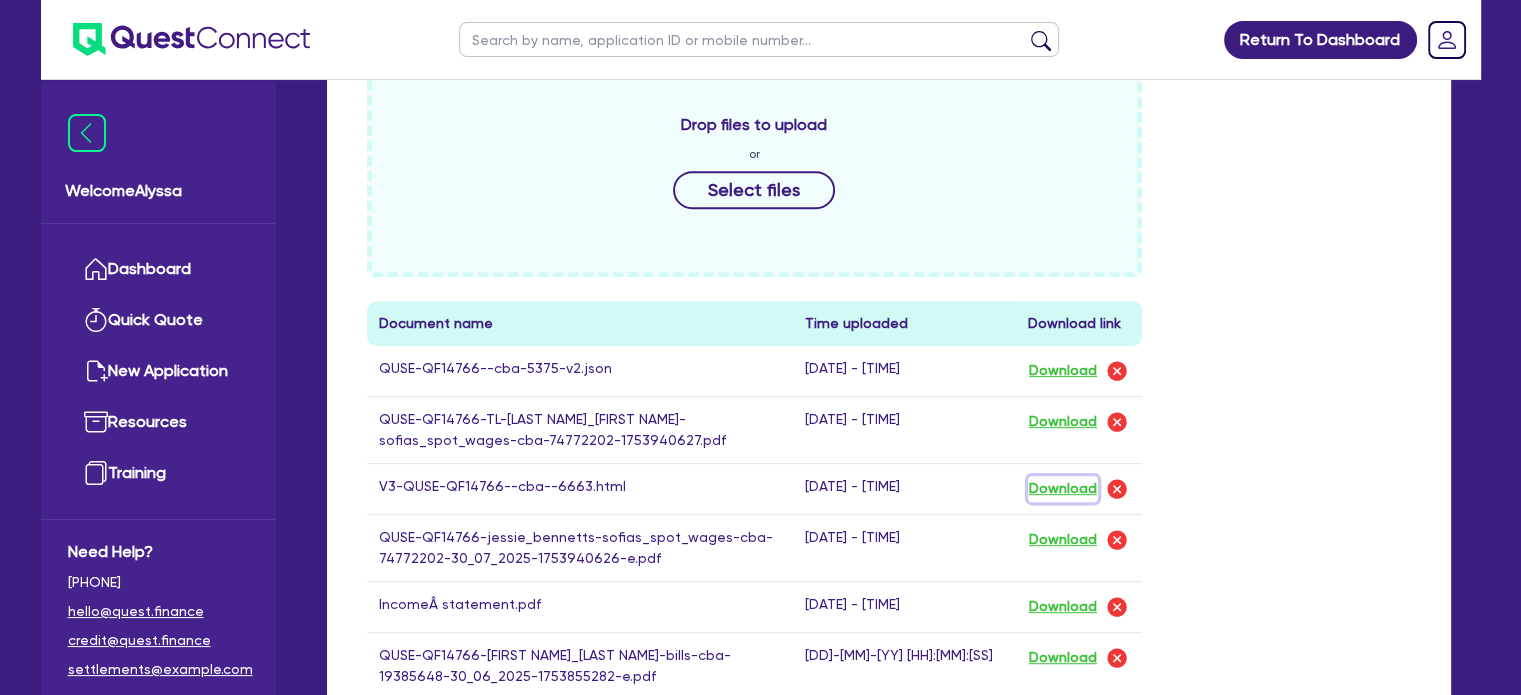 click on "Download" at bounding box center (1063, 489) 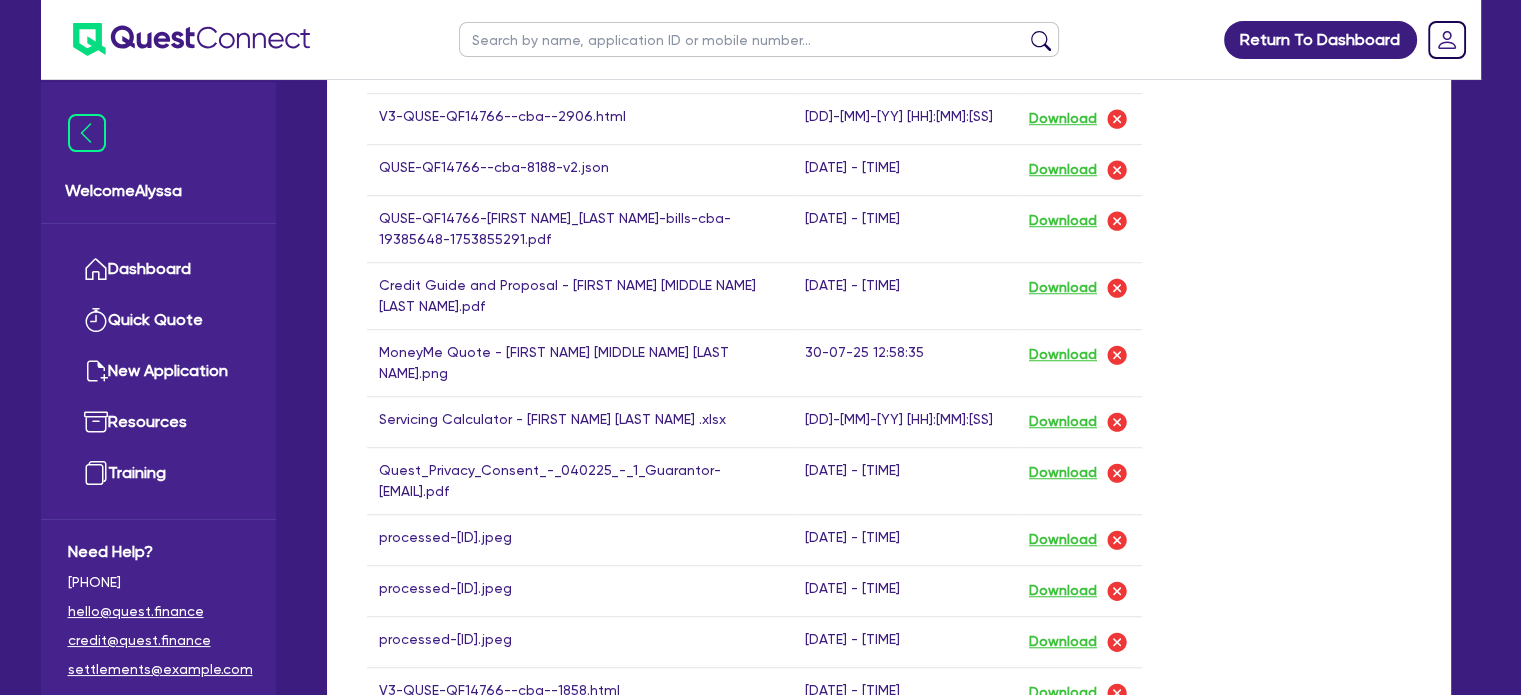 scroll, scrollTop: 1500, scrollLeft: 0, axis: vertical 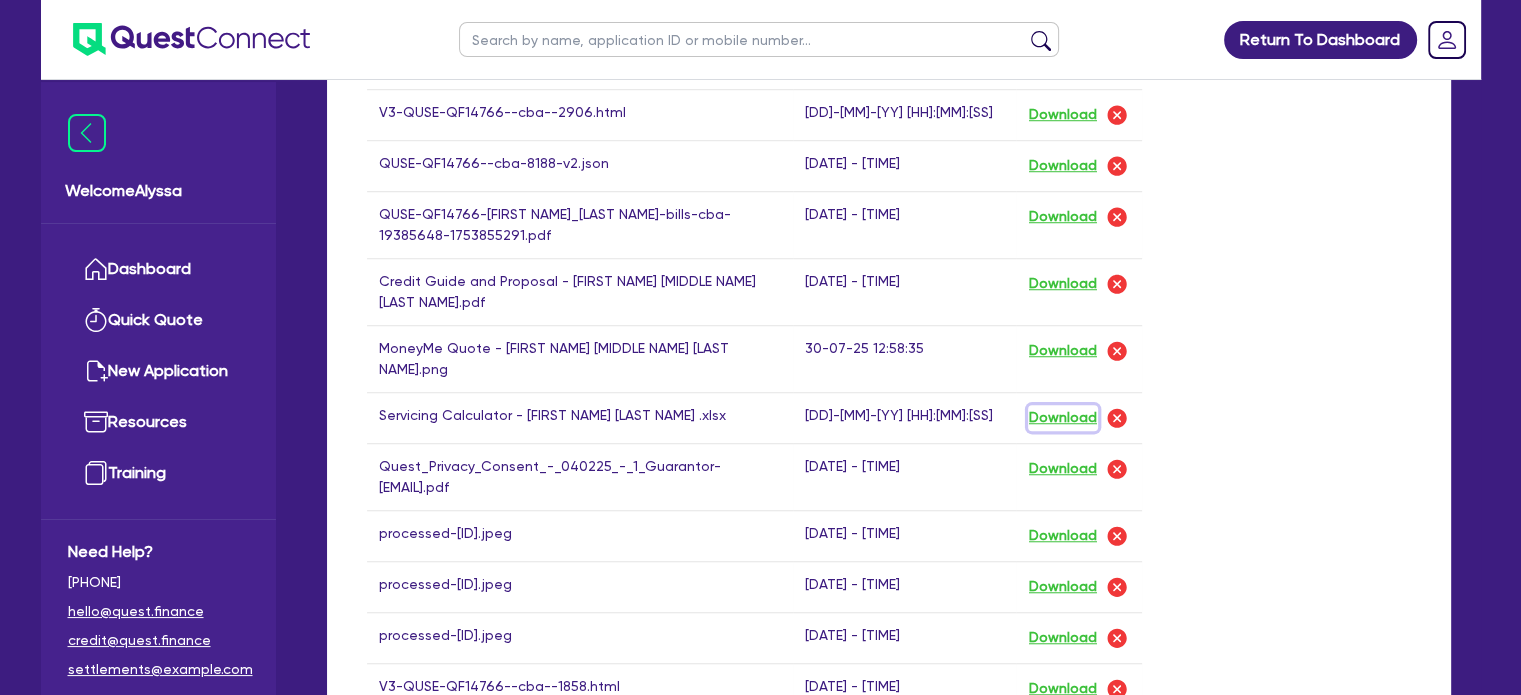 click on "Download" at bounding box center [1063, 418] 